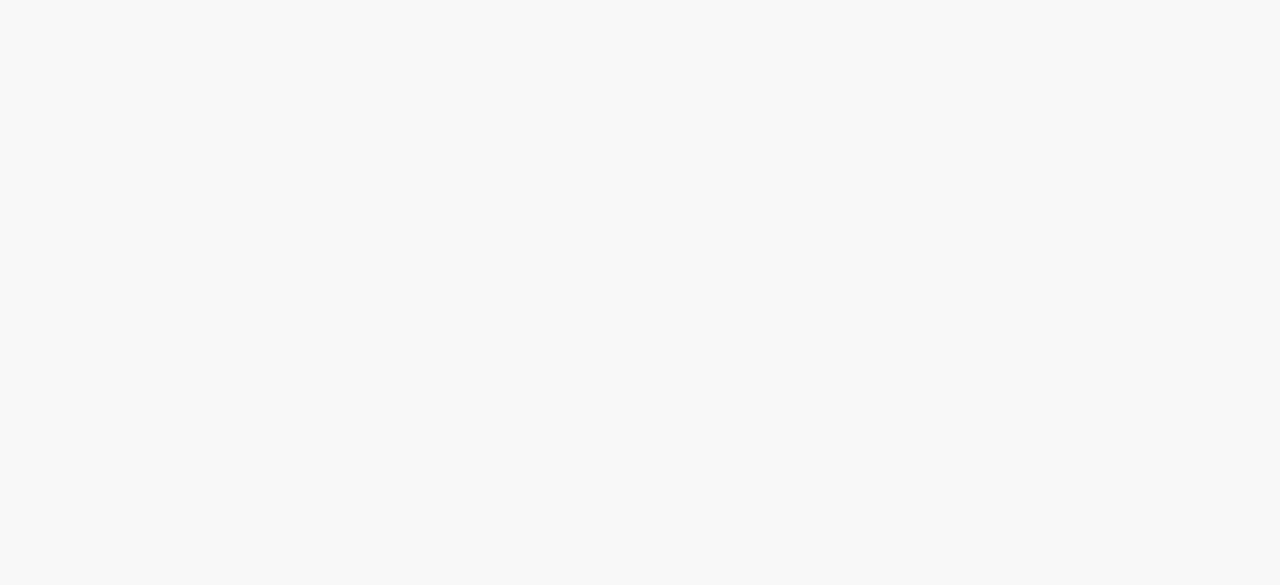 scroll, scrollTop: 0, scrollLeft: 0, axis: both 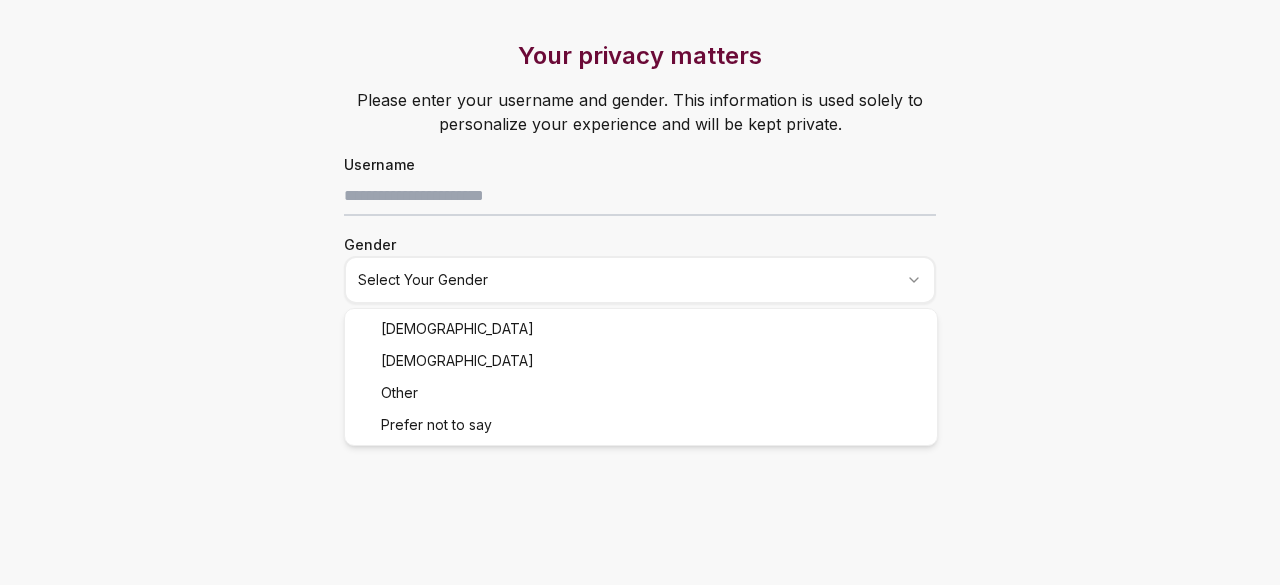 click on "Your privacy matters Please enter your username and gender. This information is used solely to personalize your experience and will be kept private. Username Gender Select your gender Just one last step before we start! Last two questions before accessing Loyalty Tests Your birthdate* (must be 18+) How did you know about [PERSON_NAME]?  Select an option Continue
Anonymous  just started a loyalty test with  . ❤️
[DEMOGRAPHIC_DATA] [DEMOGRAPHIC_DATA] Other Prefer not to say" at bounding box center [640, 292] 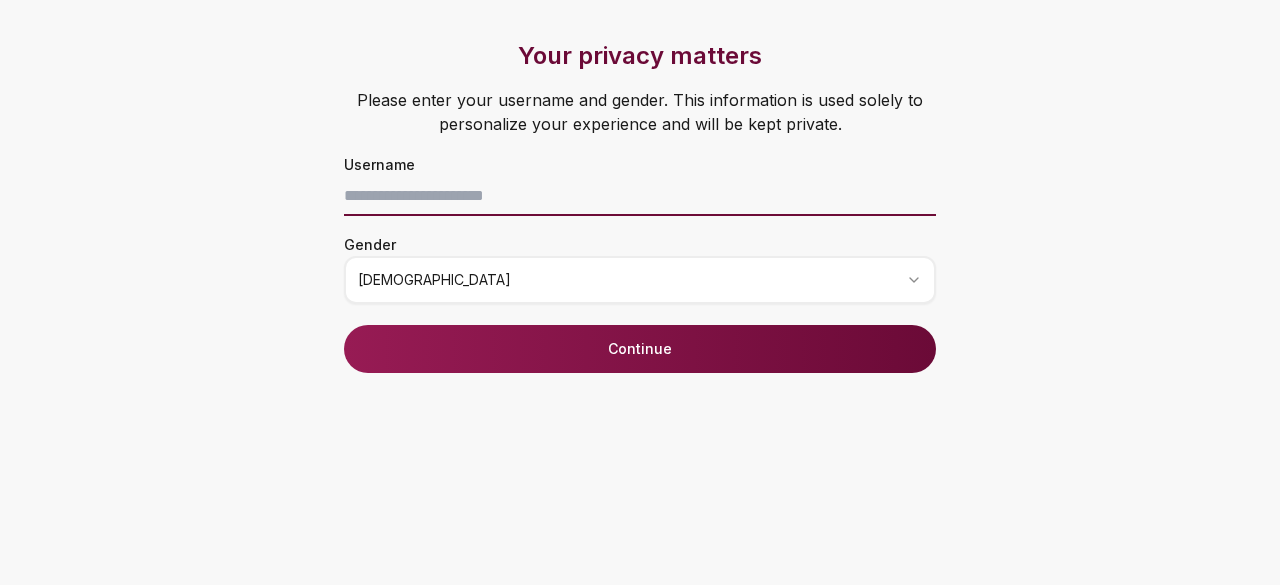 click at bounding box center [640, 196] 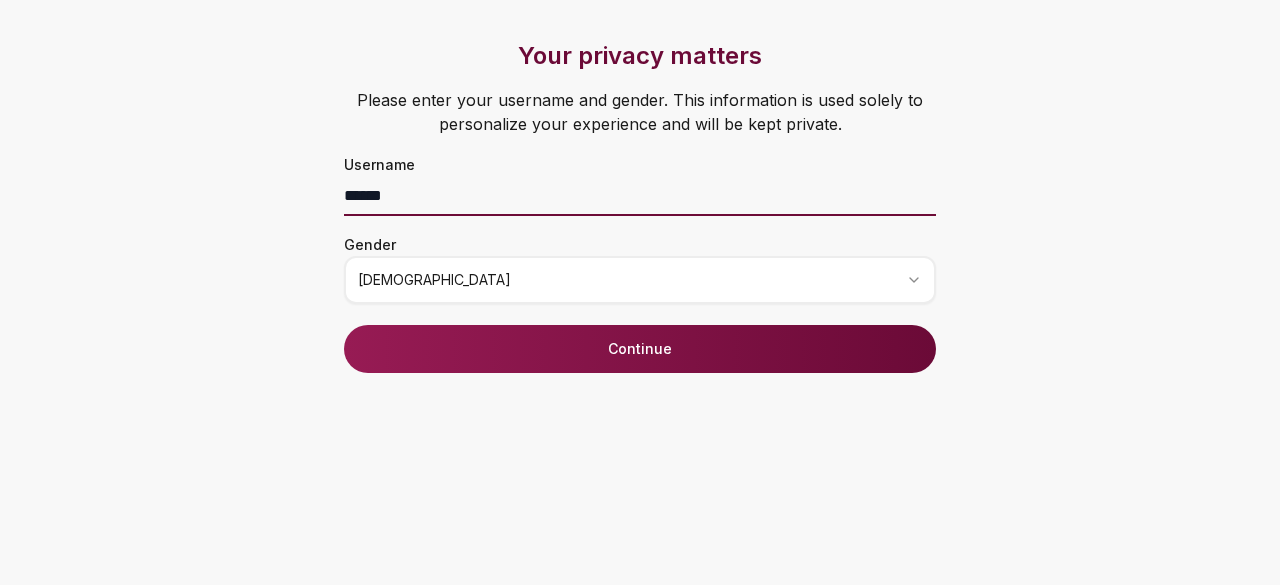 type on "******" 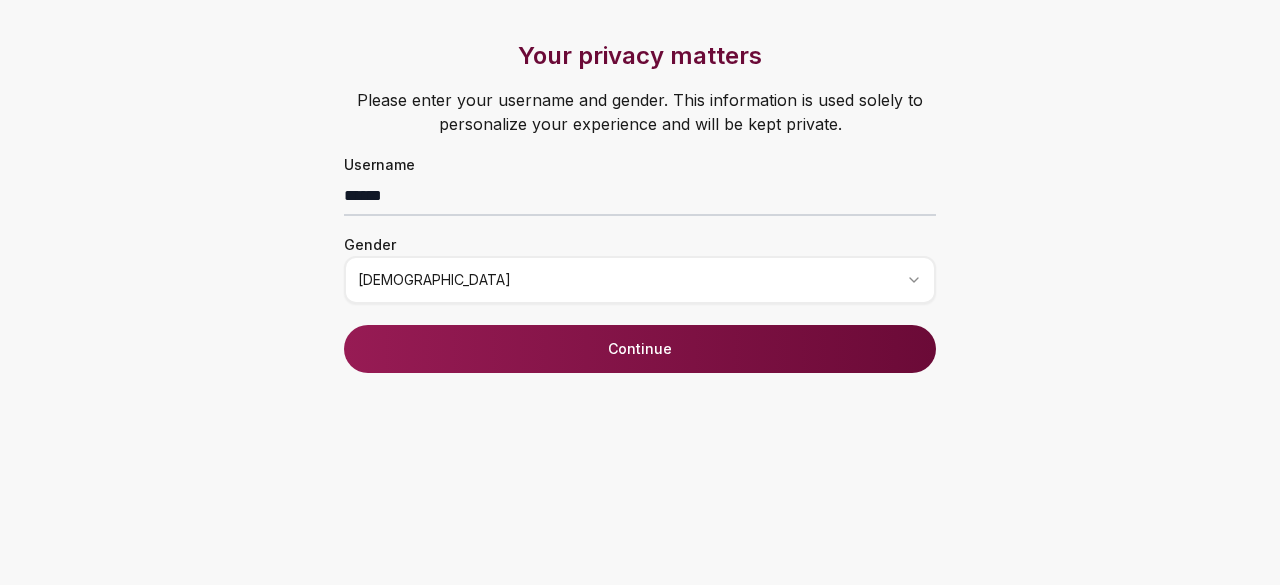 click on "Continue" at bounding box center [640, 349] 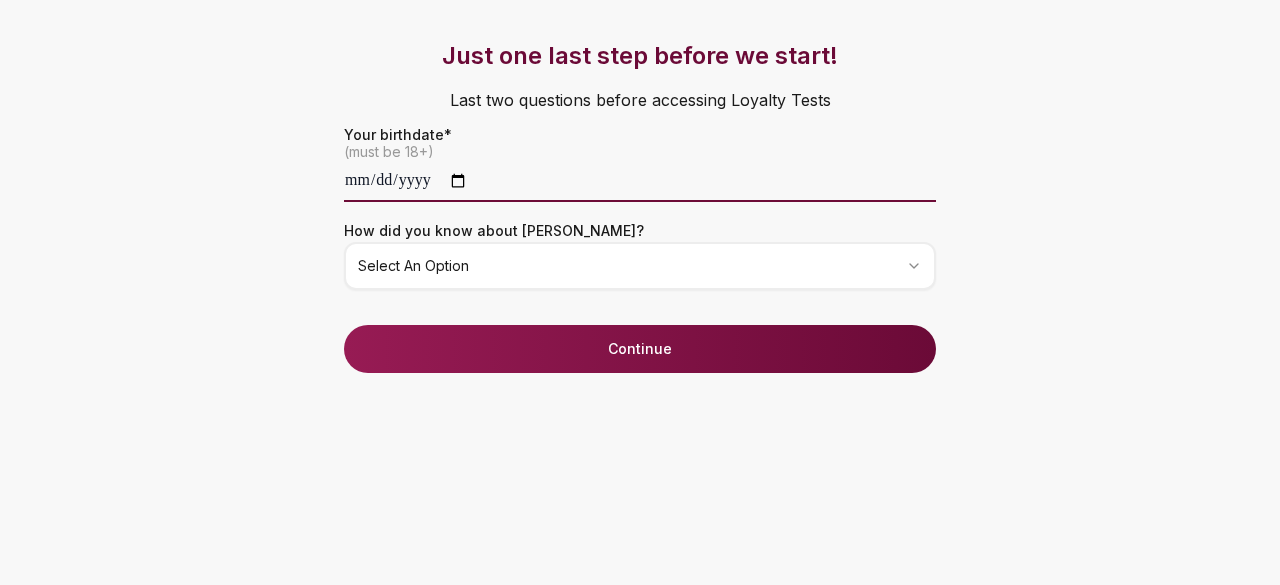 click at bounding box center [640, 182] 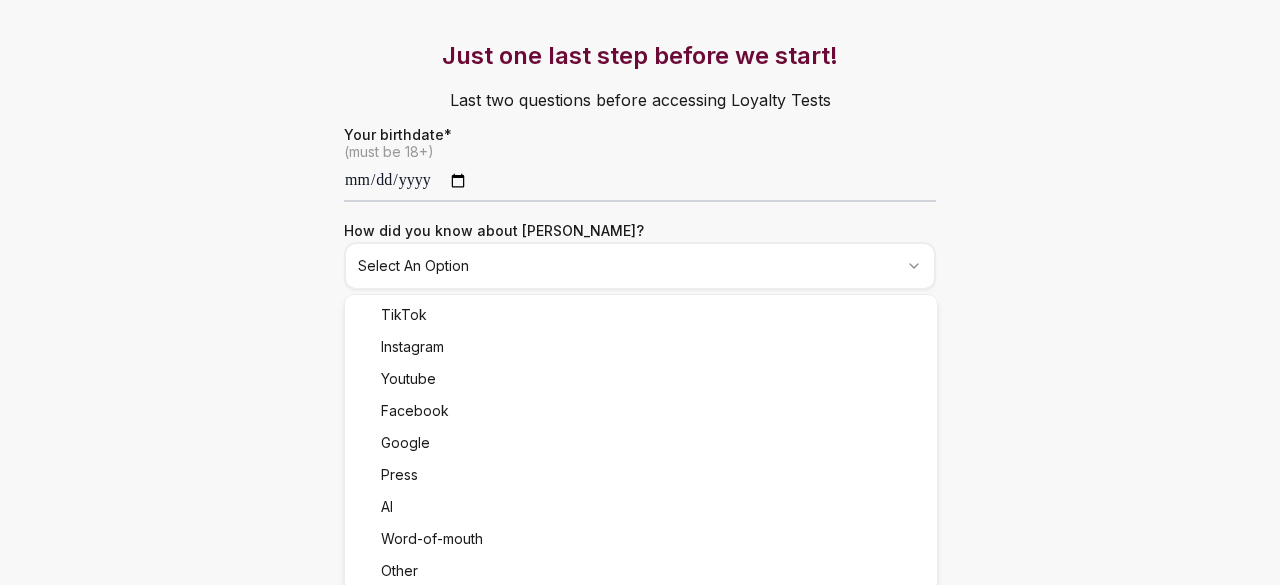 click on "**********" at bounding box center (640, 292) 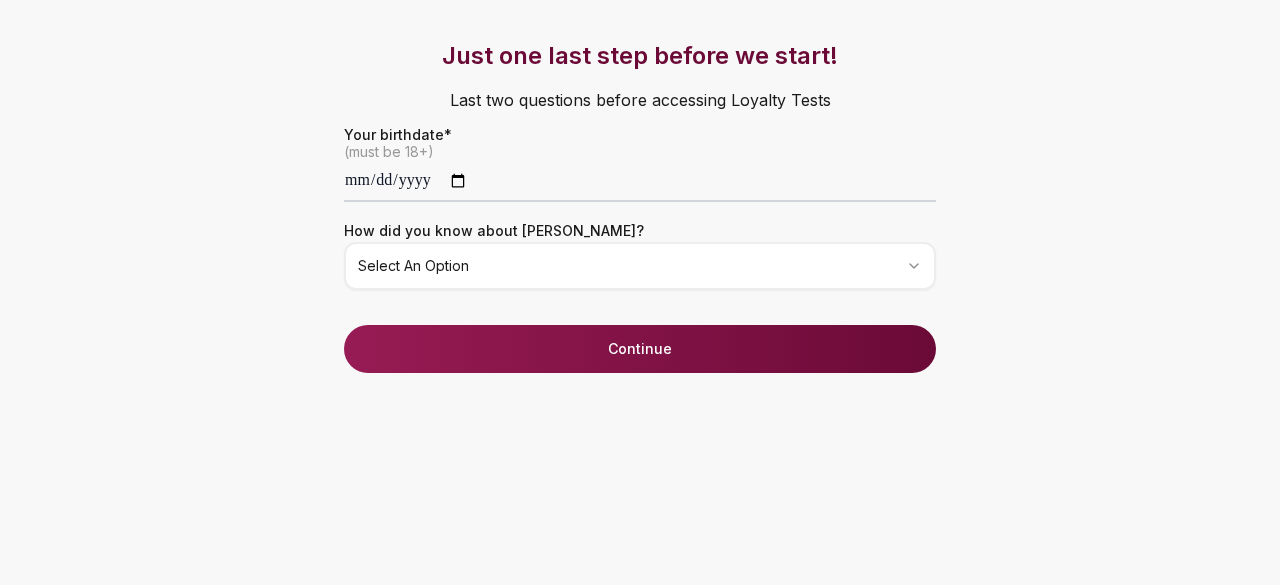 click on "**********" at bounding box center [640, 292] 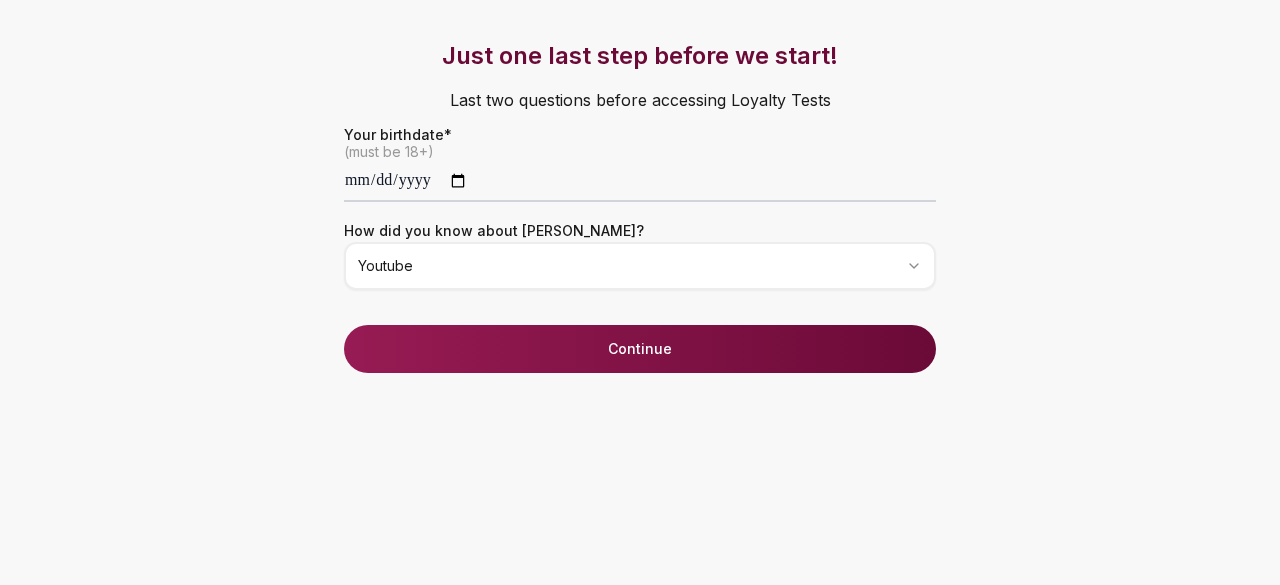 click on "Continue" at bounding box center (640, 349) 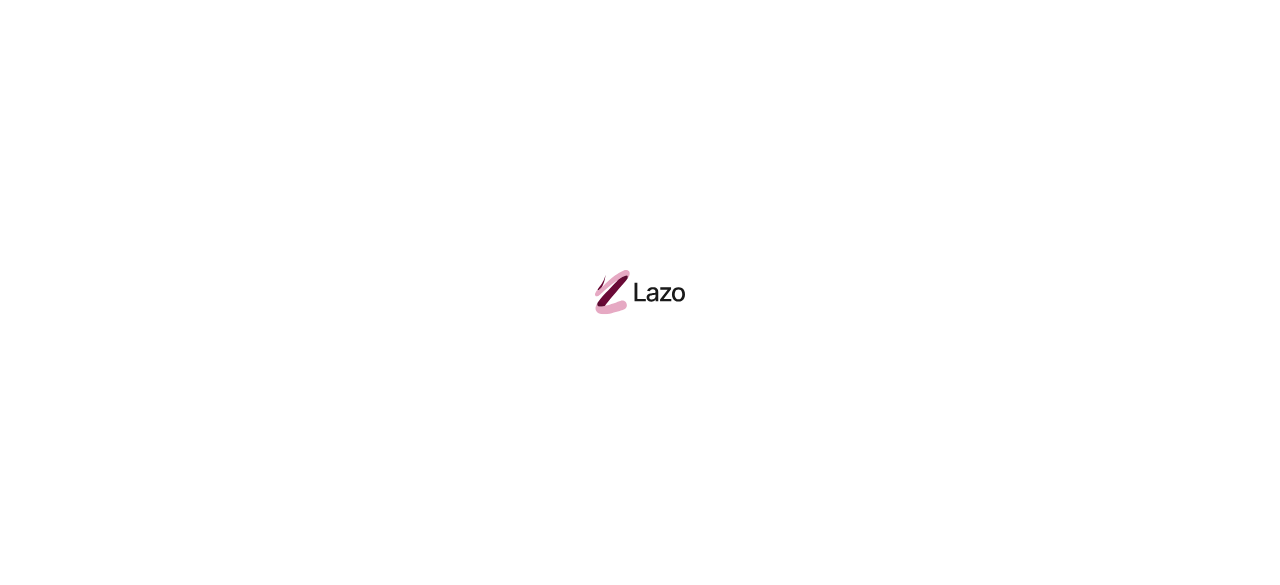 scroll, scrollTop: 0, scrollLeft: 0, axis: both 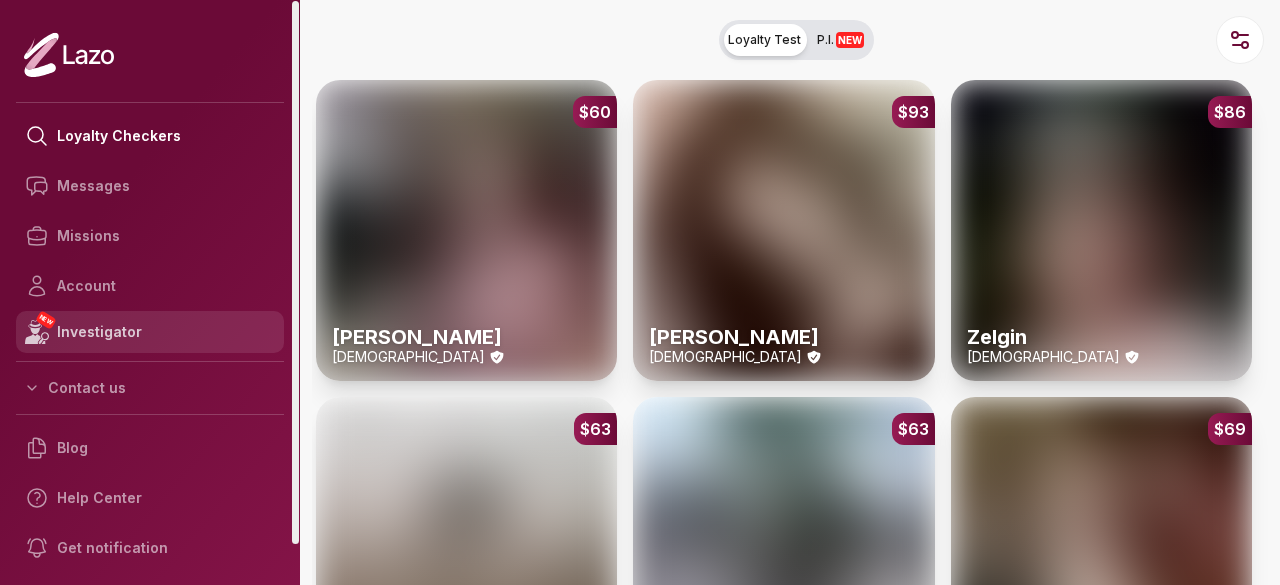 click on "NEW Investigator" at bounding box center (150, 332) 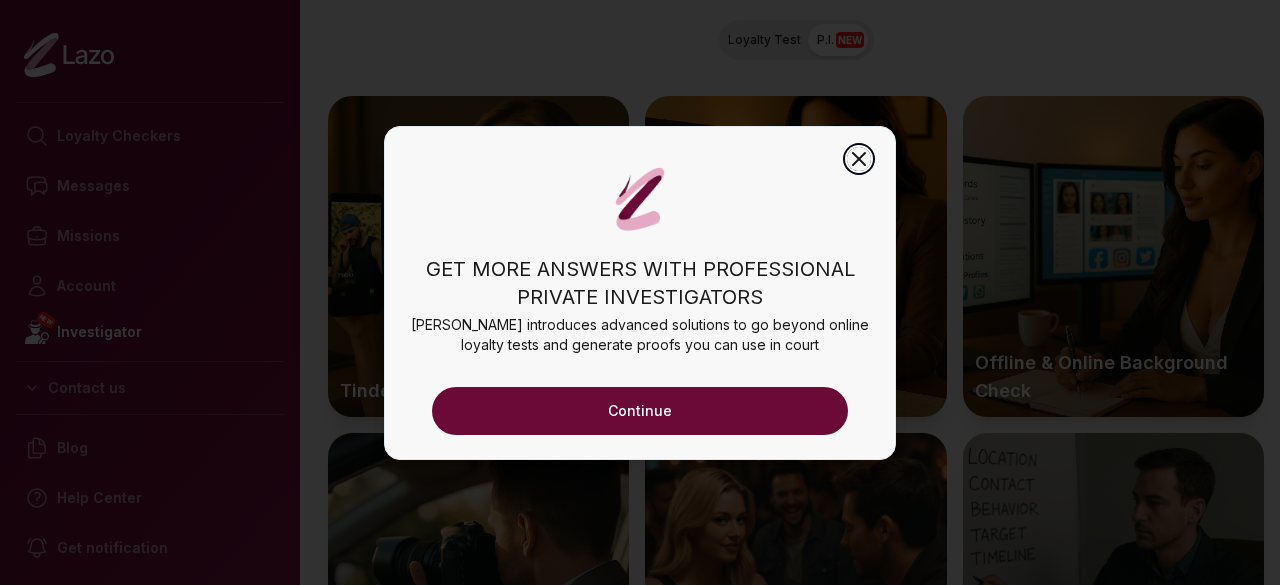 click 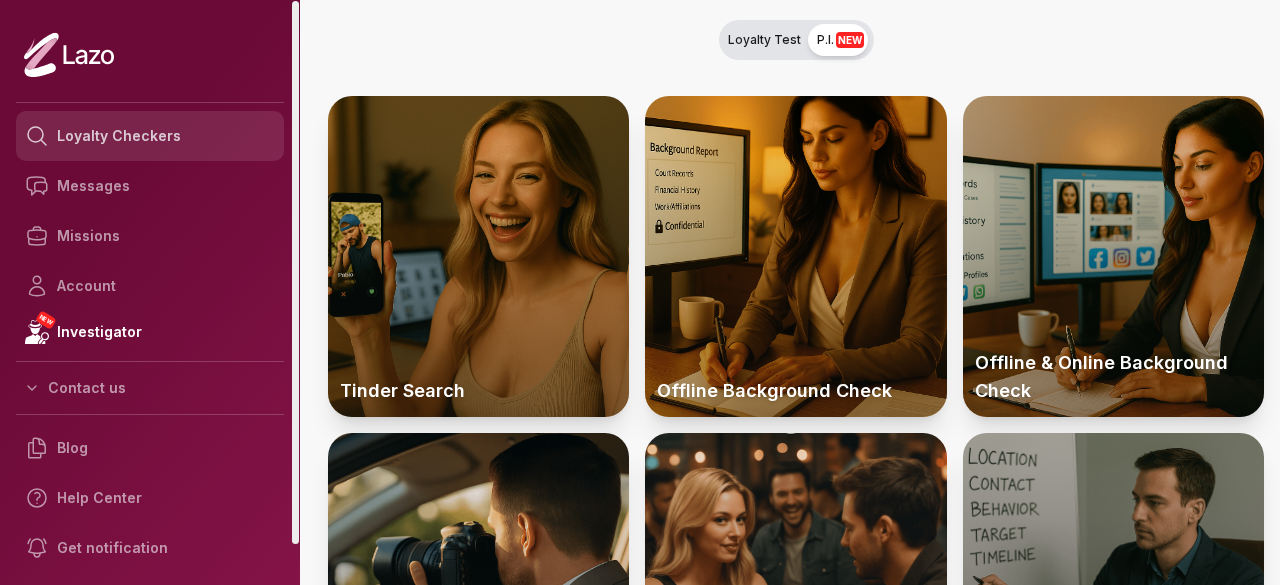 click on "Loyalty Checkers" at bounding box center (150, 136) 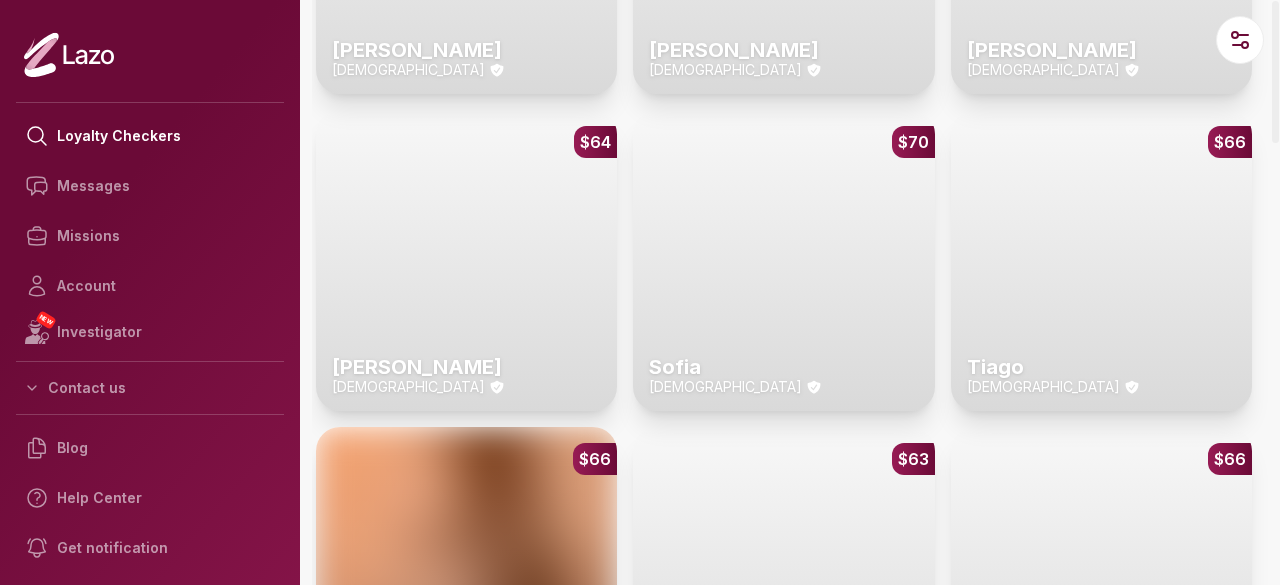 scroll, scrollTop: 0, scrollLeft: 0, axis: both 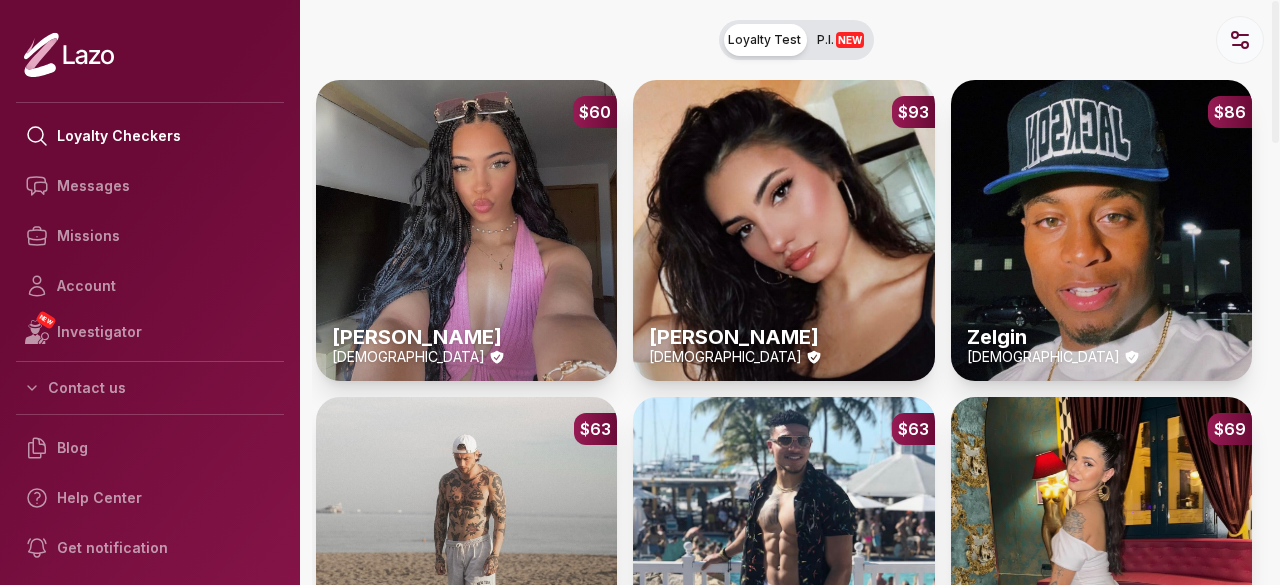 click 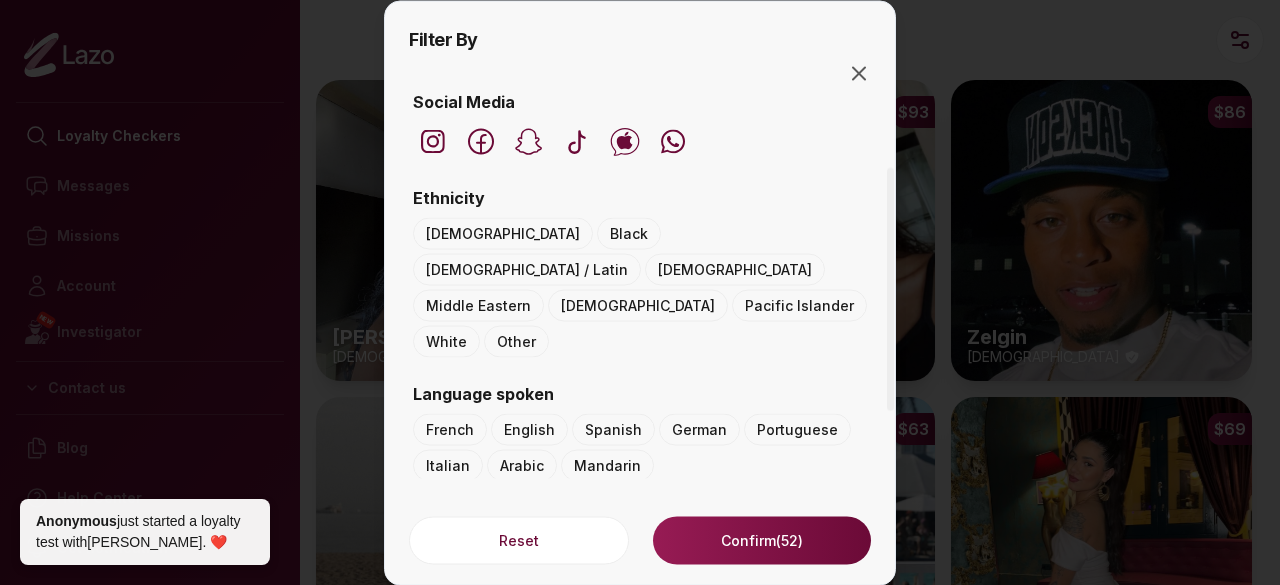 scroll, scrollTop: 144, scrollLeft: 0, axis: vertical 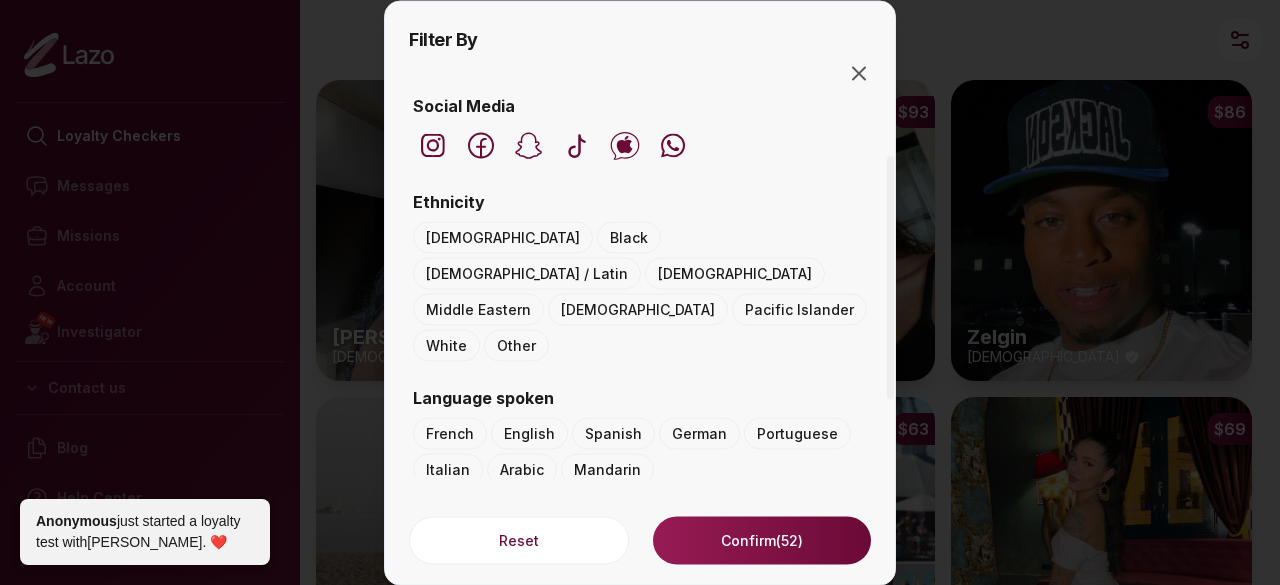 click on "Indian" at bounding box center [735, 273] 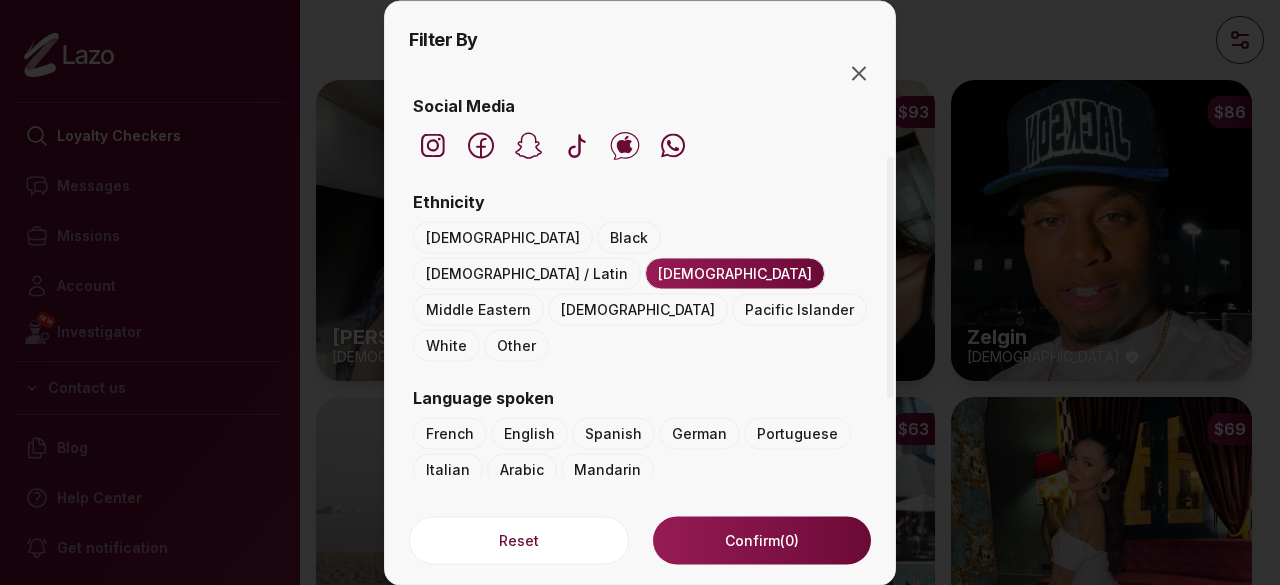 scroll, scrollTop: 0, scrollLeft: 0, axis: both 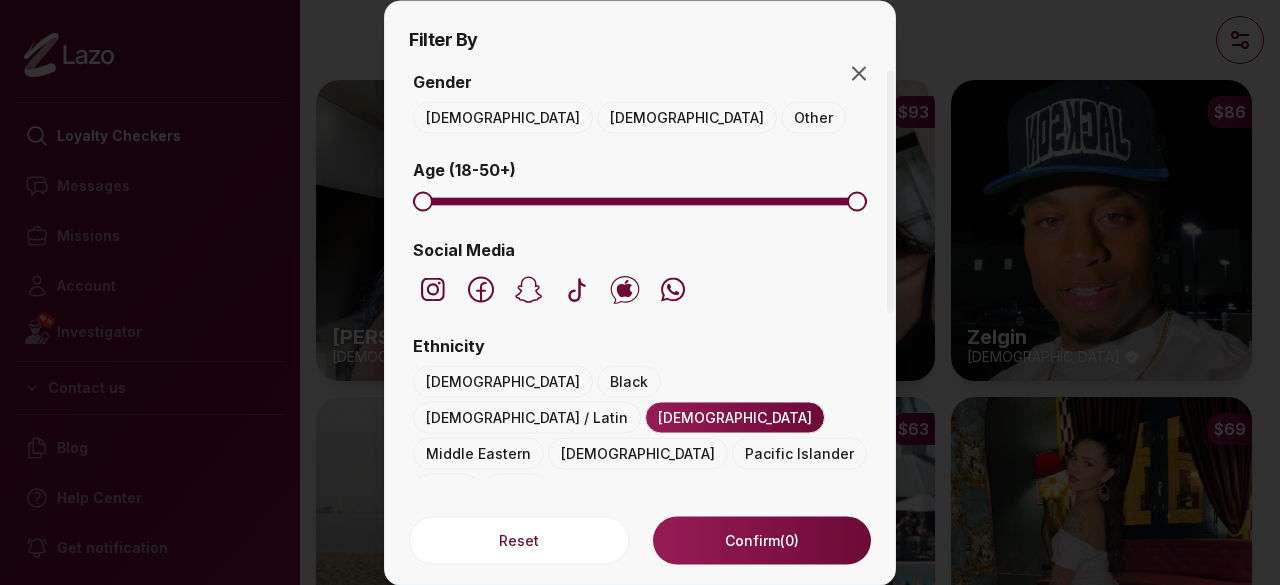 click at bounding box center [640, 201] 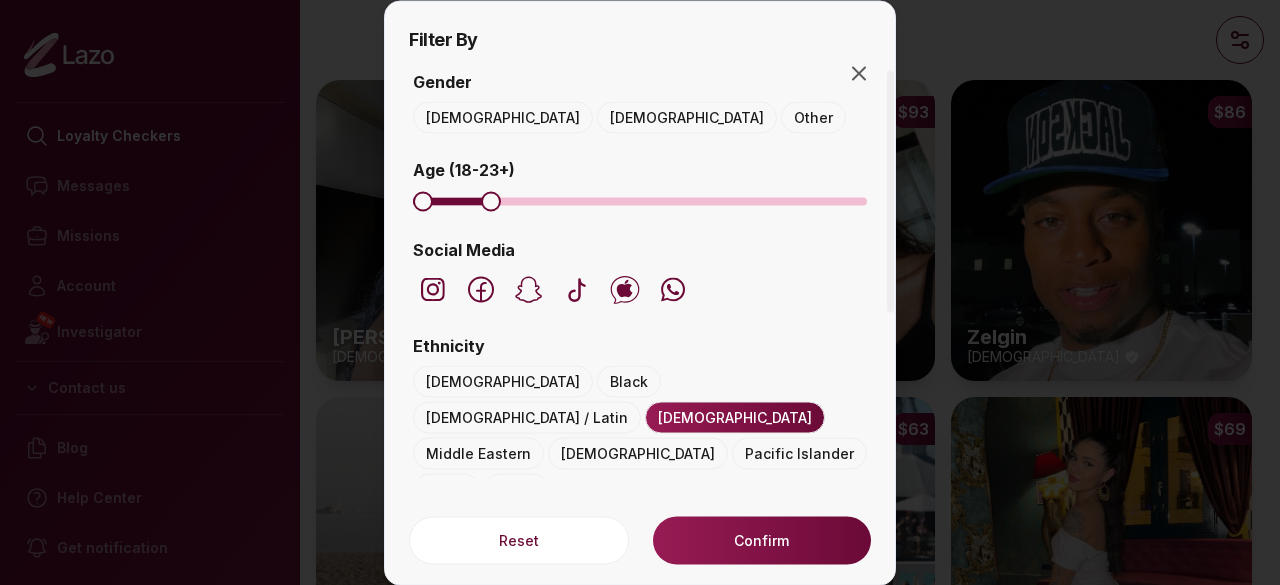 click at bounding box center (491, 201) 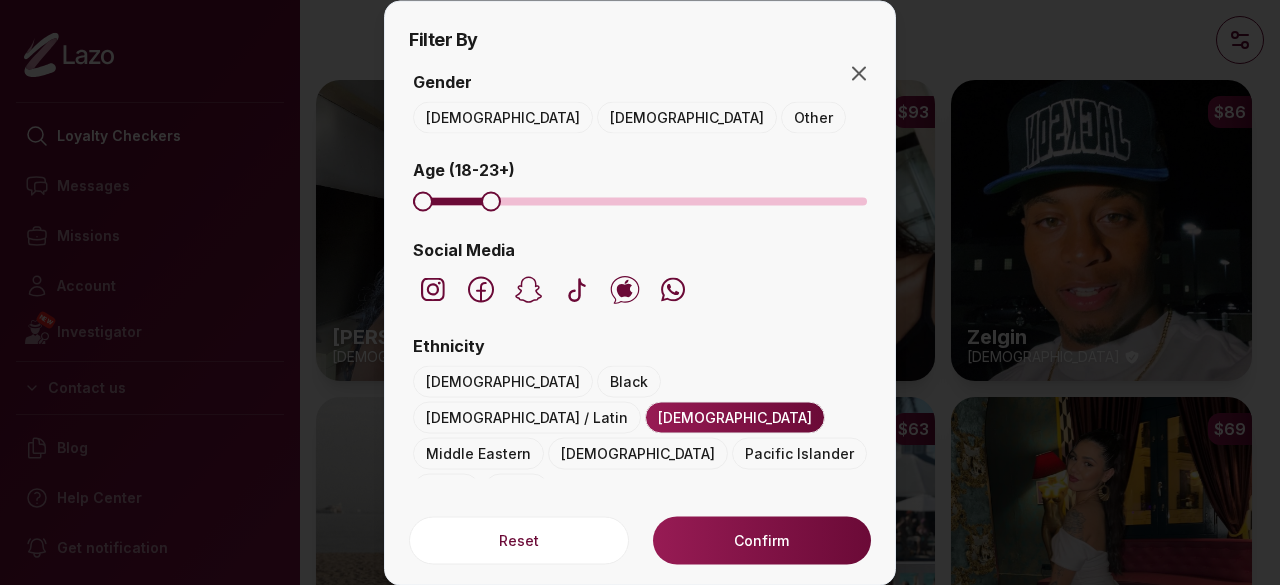 click on "Confirm" at bounding box center [762, 540] 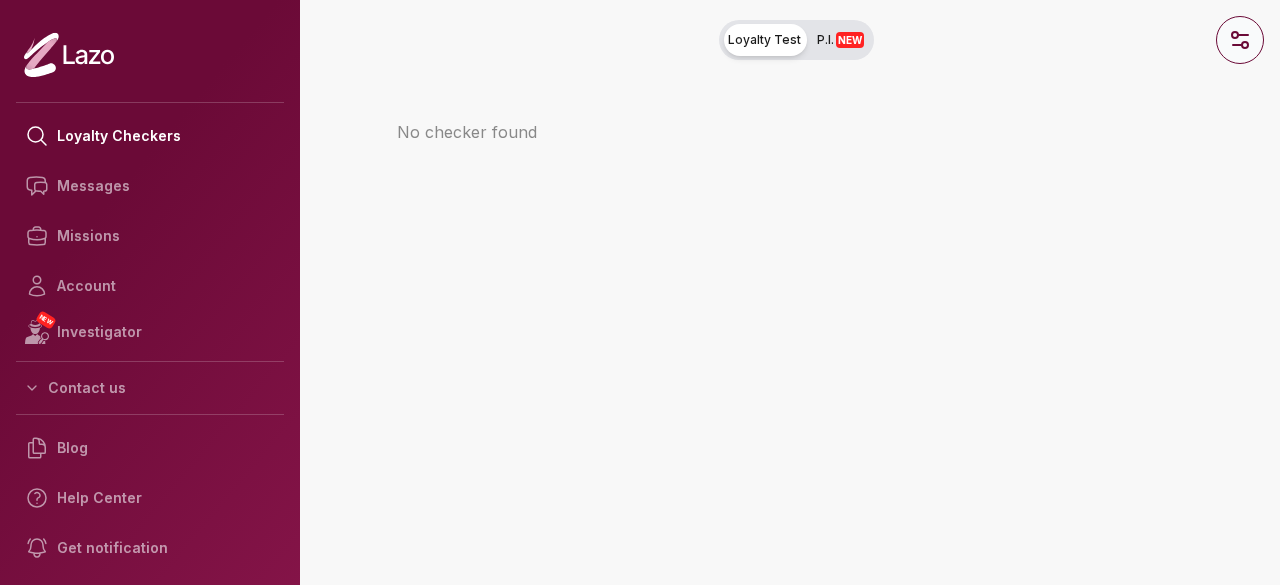 click 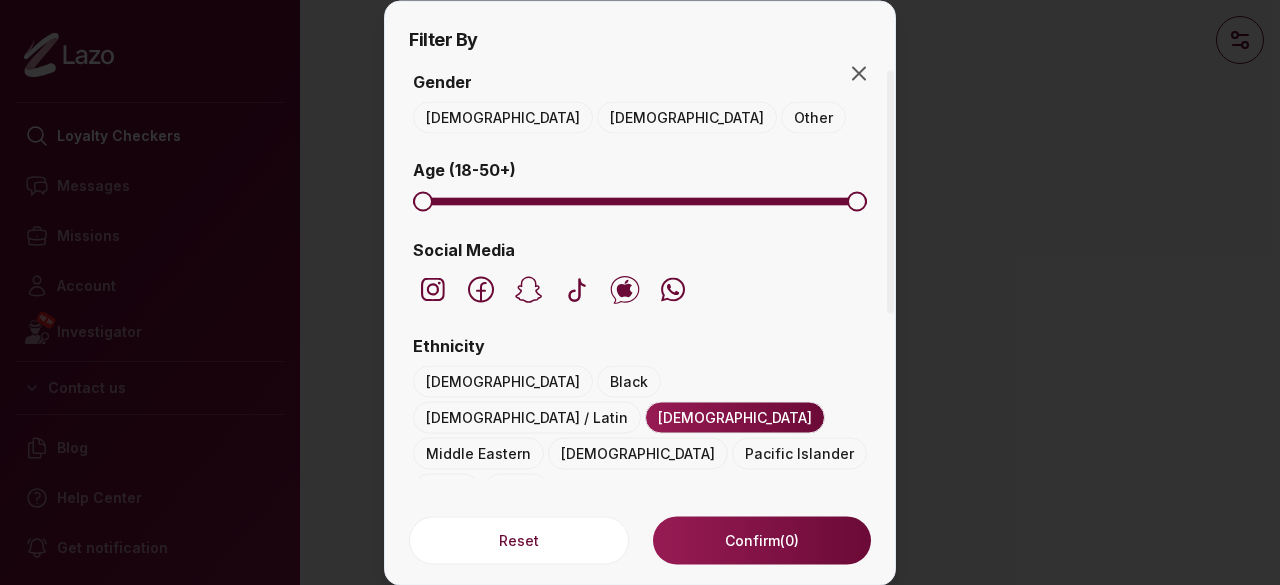 click at bounding box center [857, 201] 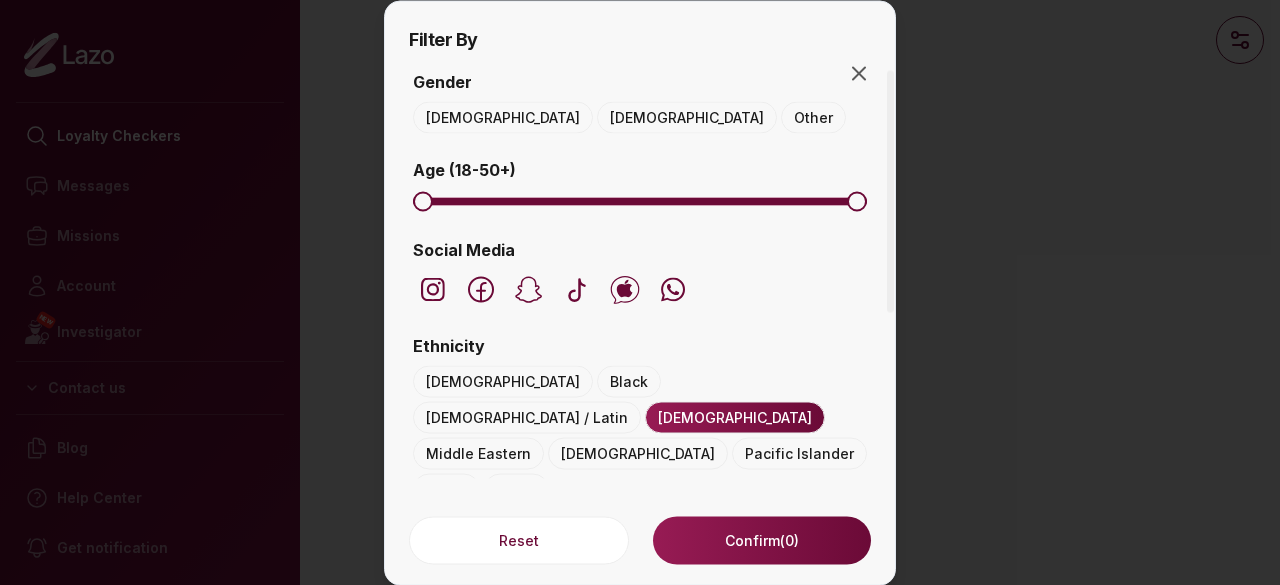 click on "Asian" at bounding box center [503, 381] 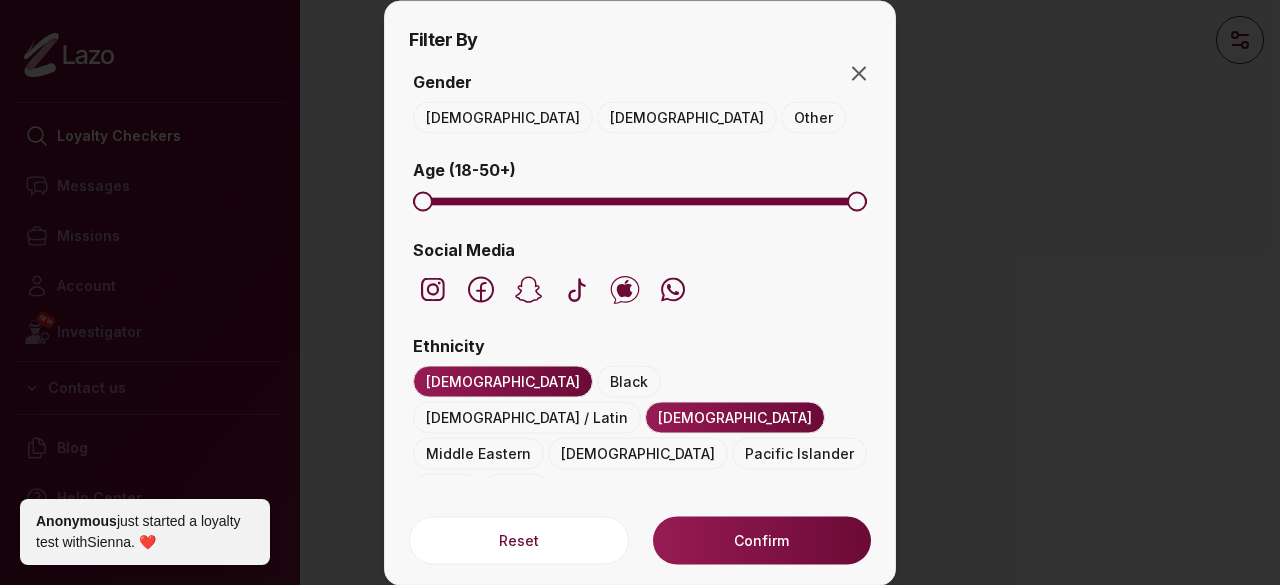 click on "Confirm" at bounding box center [762, 540] 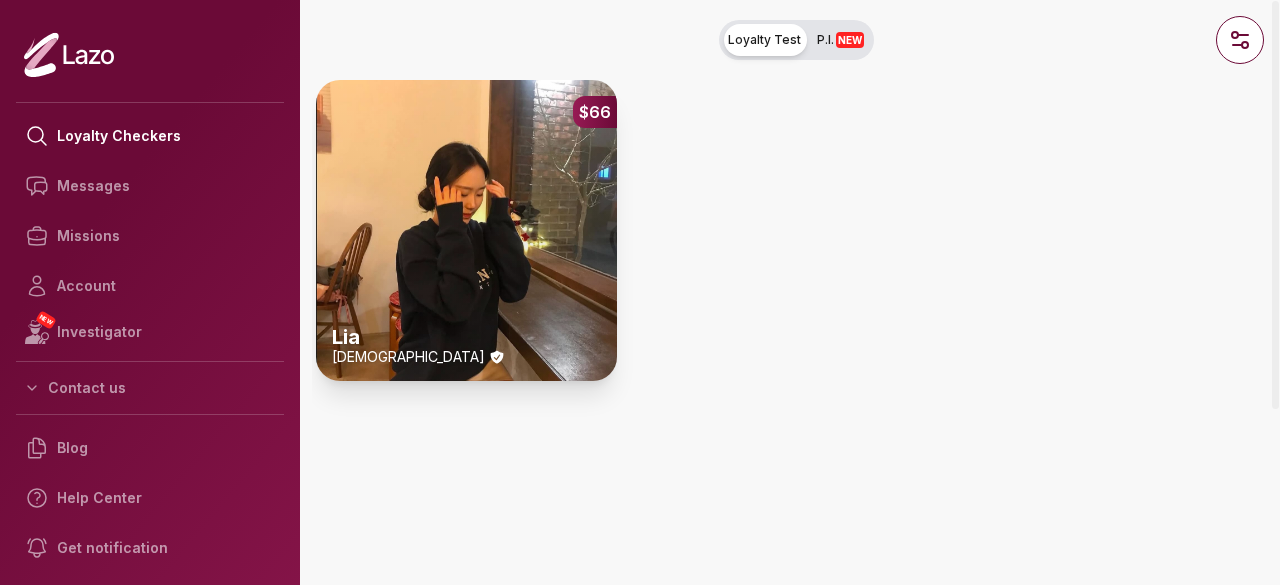click on "NEW" at bounding box center (850, 40) 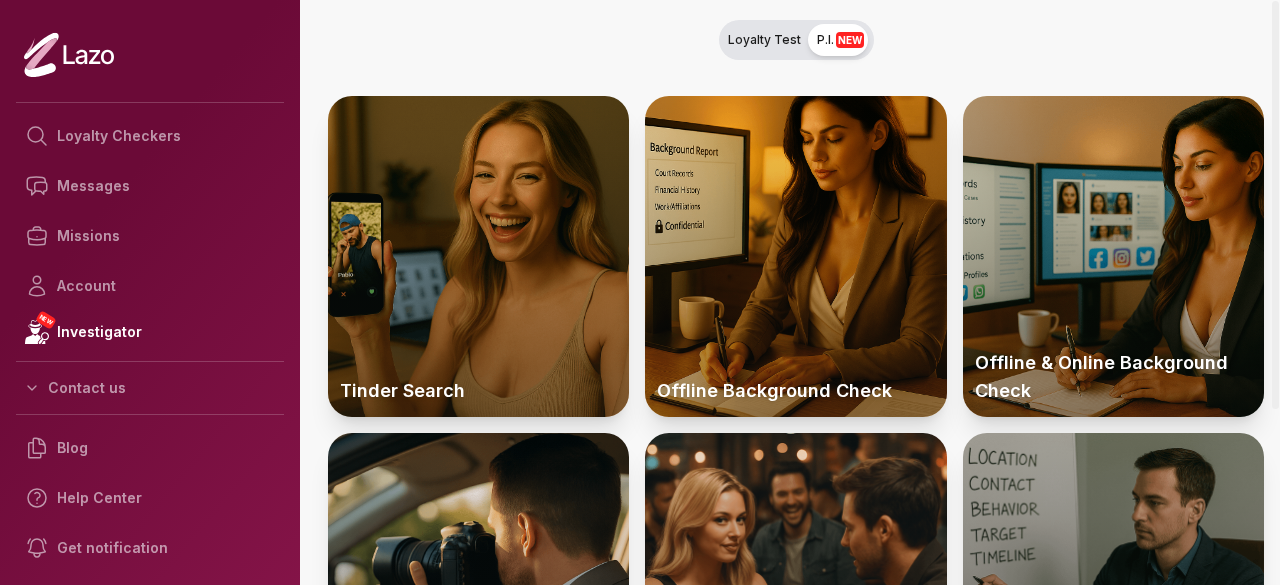 click on "Loyalty Test" at bounding box center (764, 40) 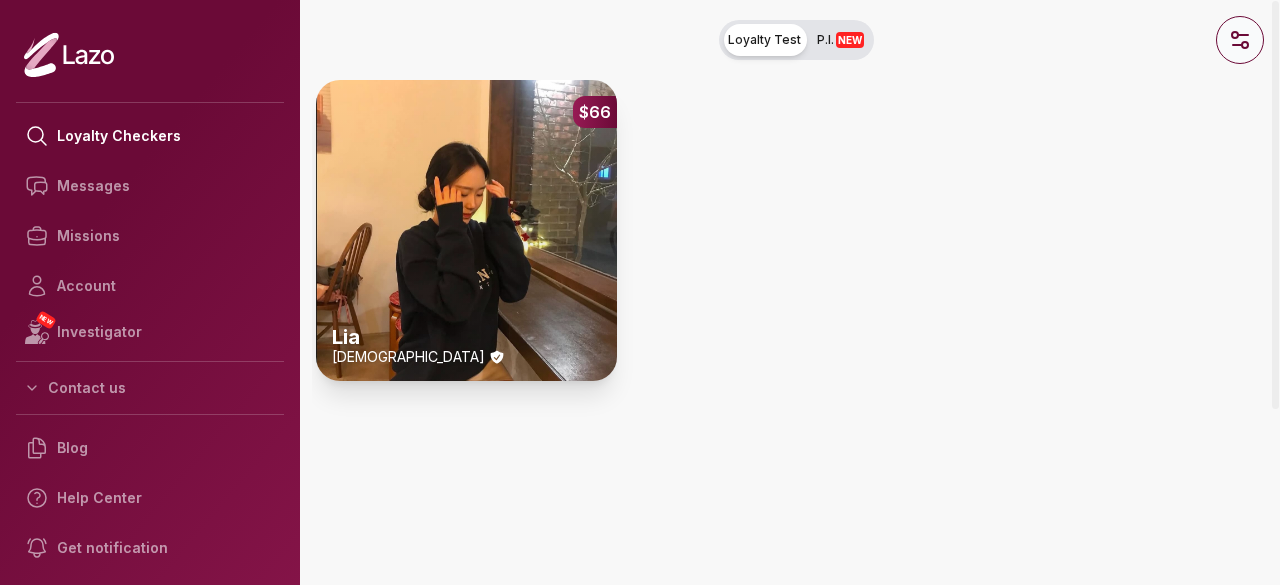 click 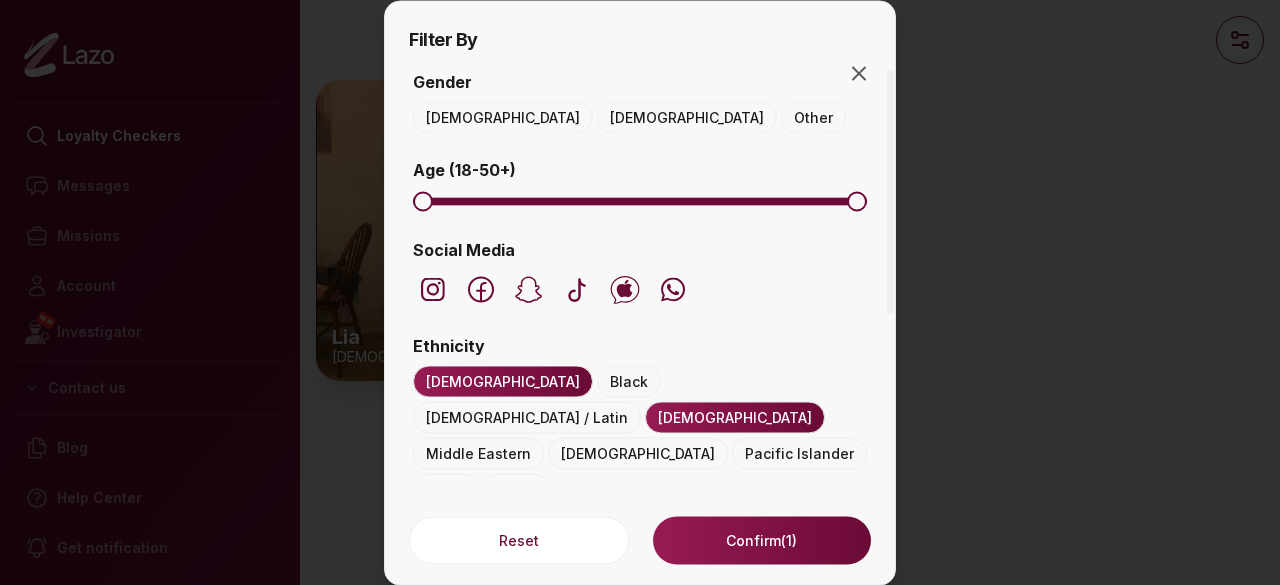 scroll, scrollTop: 133, scrollLeft: 0, axis: vertical 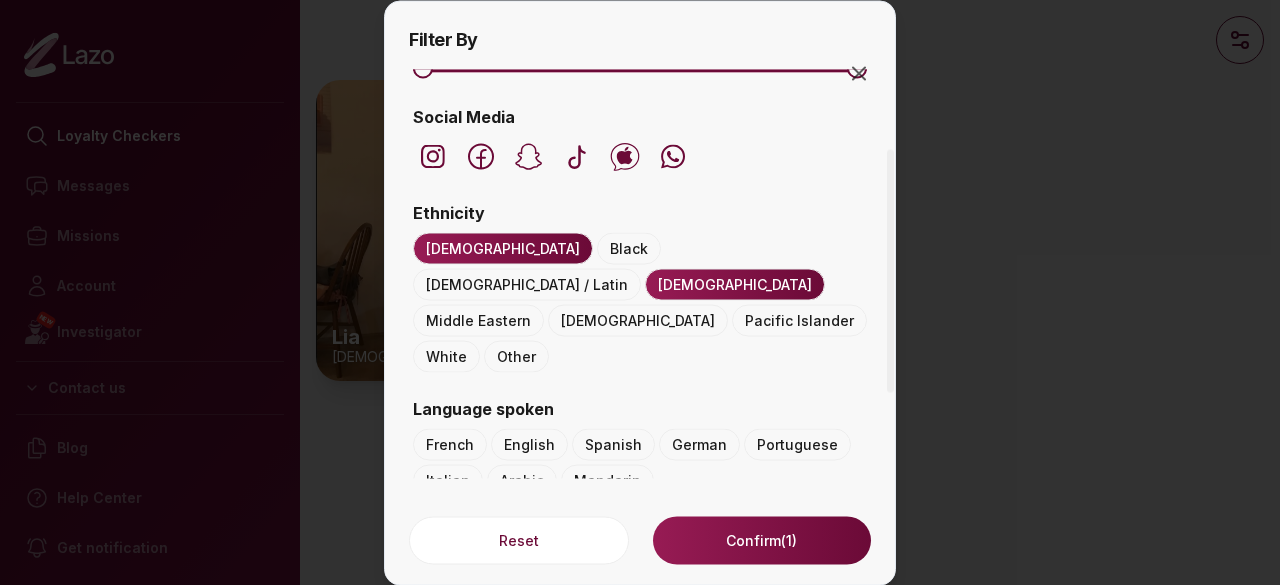 click on "Indian" at bounding box center [735, 284] 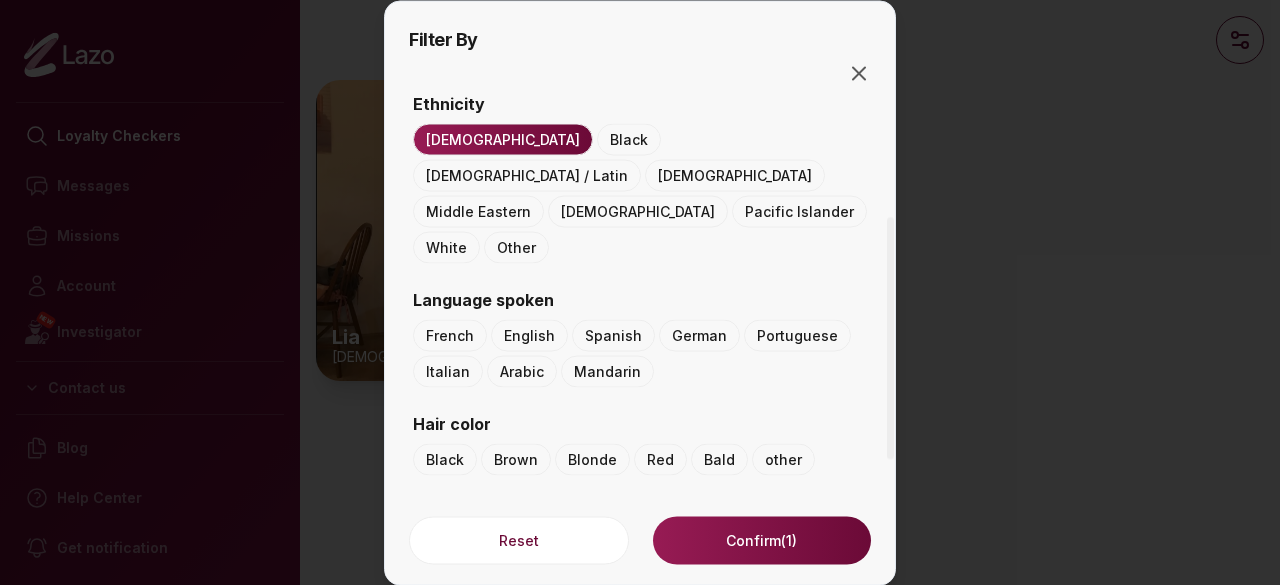 scroll, scrollTop: 248, scrollLeft: 0, axis: vertical 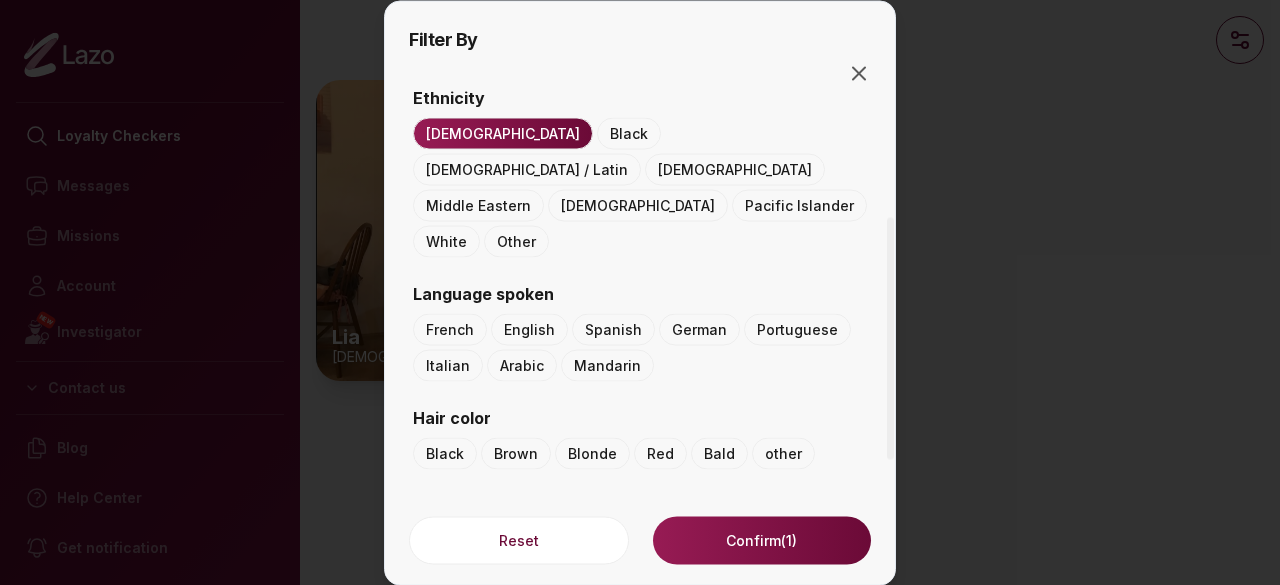 click on "Middle Eastern" at bounding box center [478, 205] 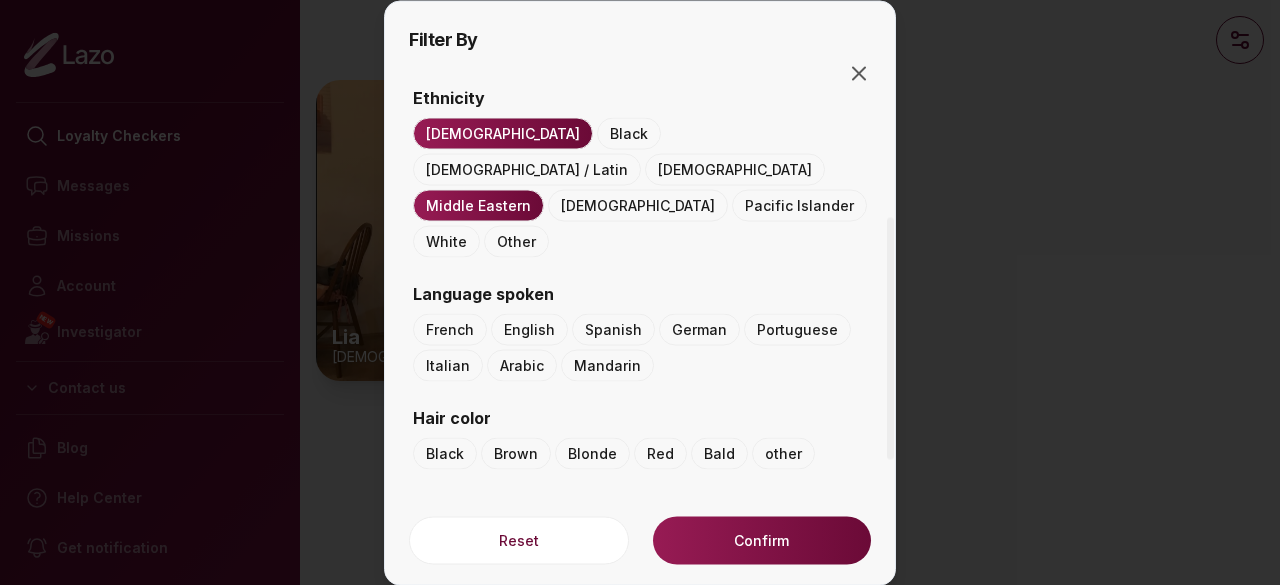 click on "Asian" at bounding box center (503, 133) 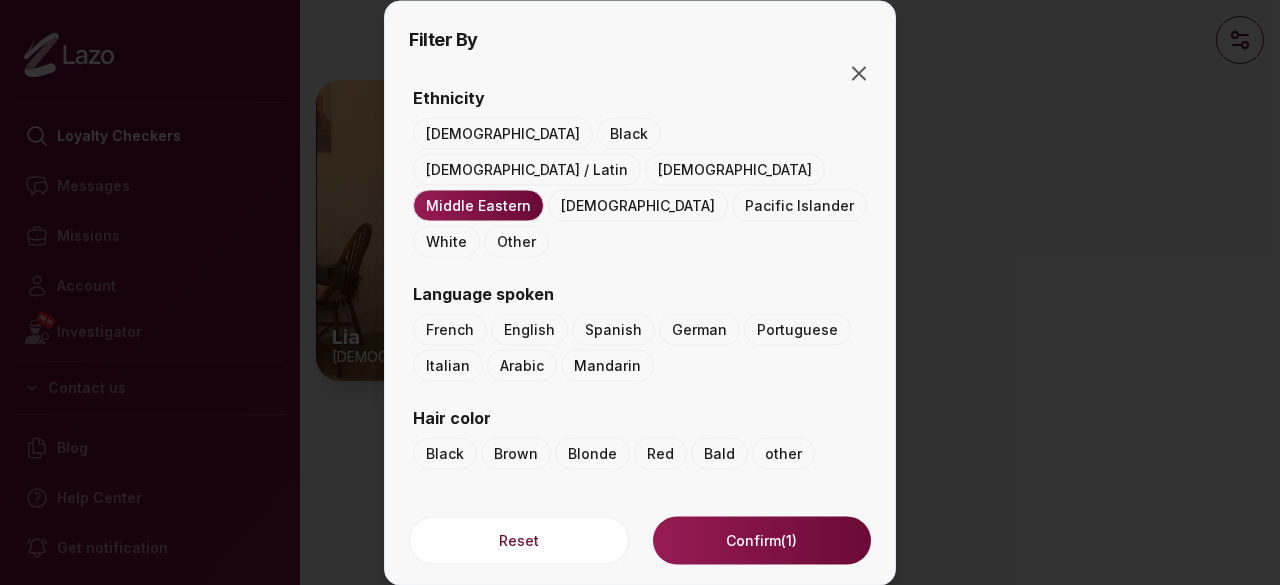 click on "Confirm  (1)" at bounding box center [762, 540] 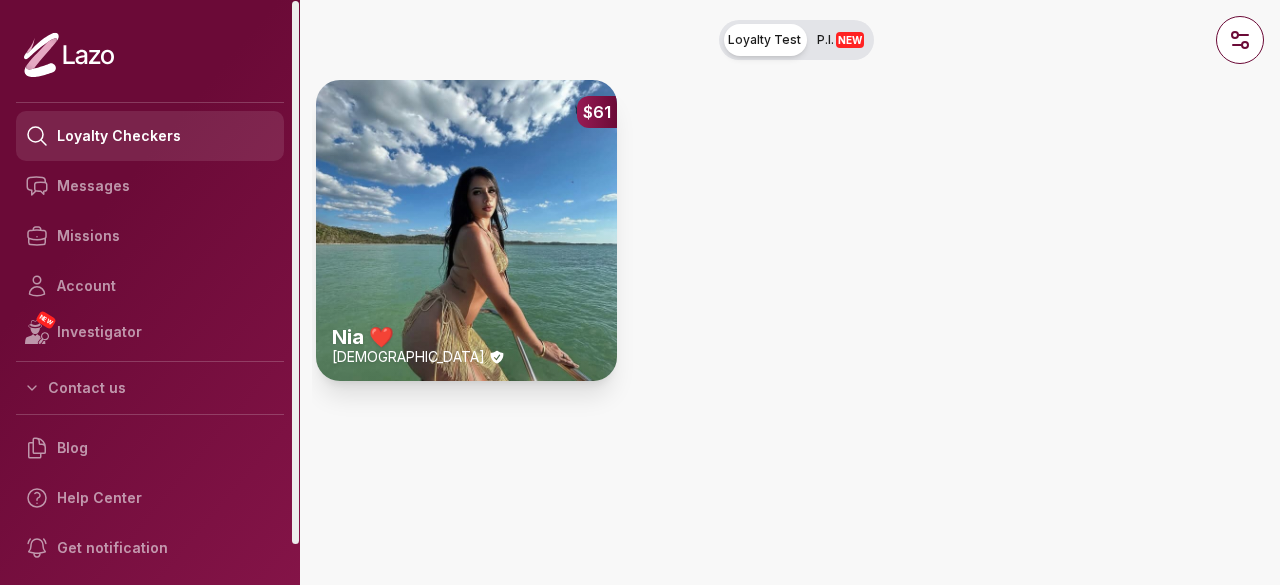 click on "Loyalty Checkers" at bounding box center (150, 136) 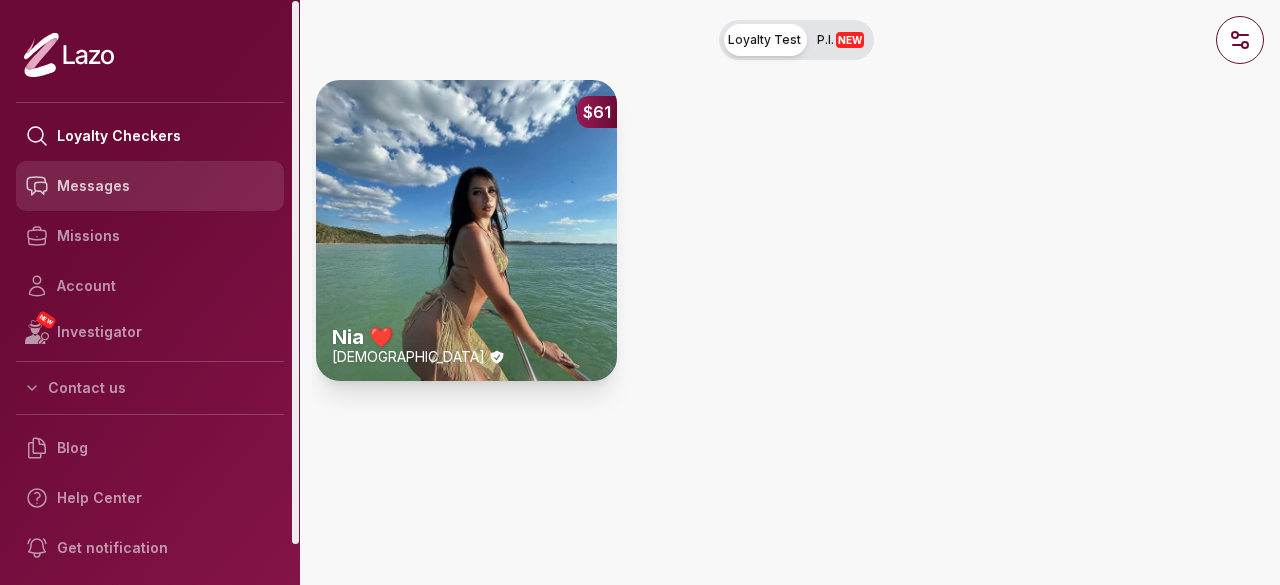 click on "Messages" at bounding box center [150, 186] 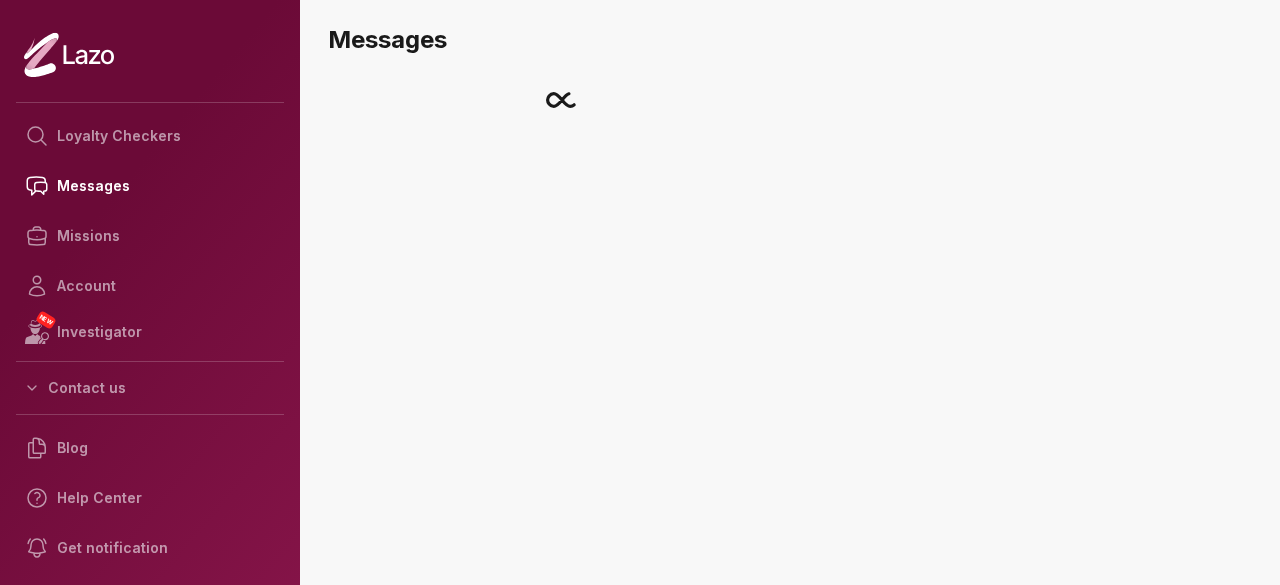 scroll, scrollTop: 0, scrollLeft: 0, axis: both 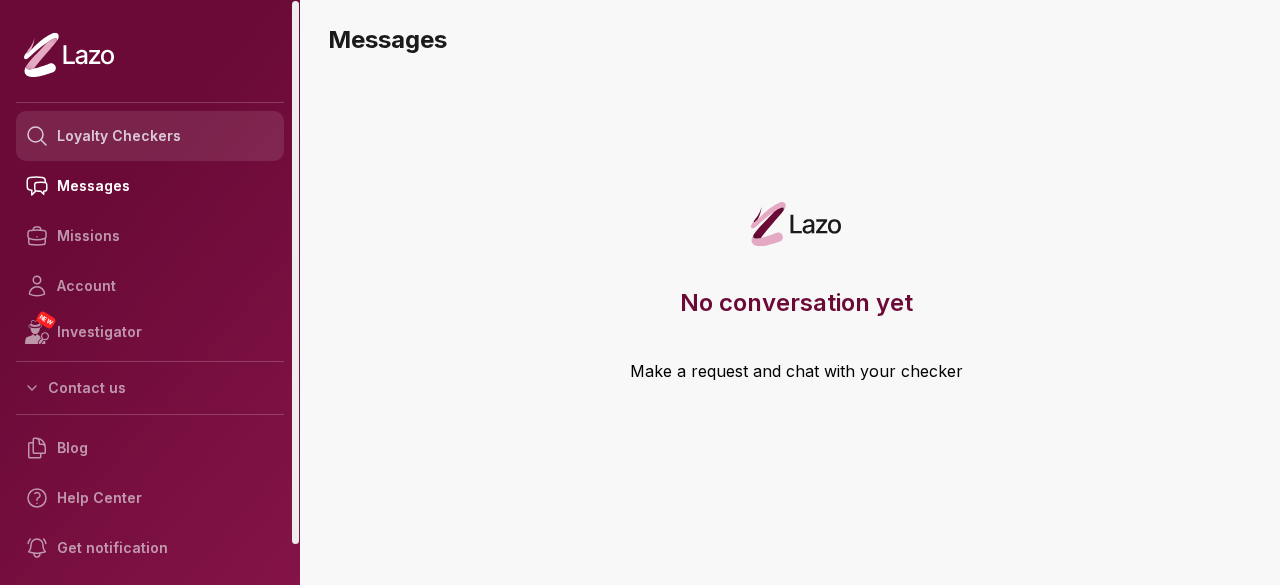click on "Loyalty Checkers" at bounding box center (150, 136) 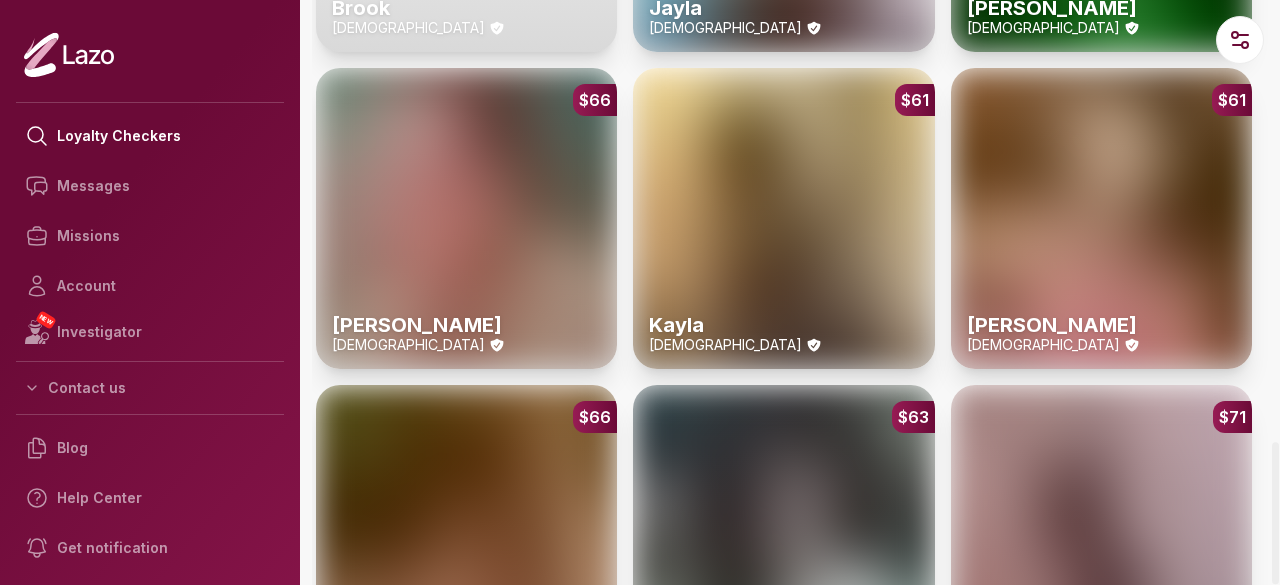scroll, scrollTop: 4510, scrollLeft: 0, axis: vertical 